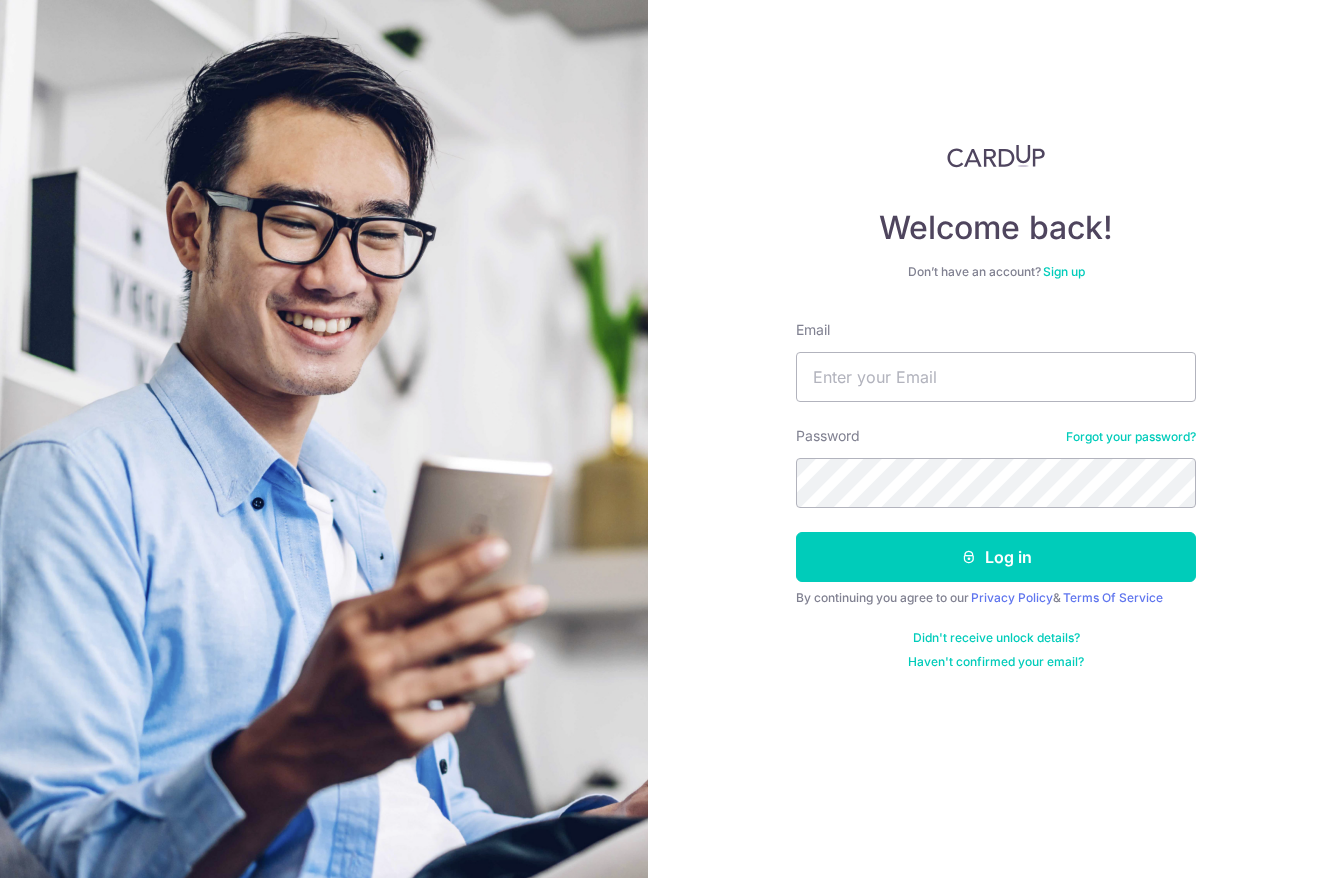 scroll, scrollTop: 0, scrollLeft: 0, axis: both 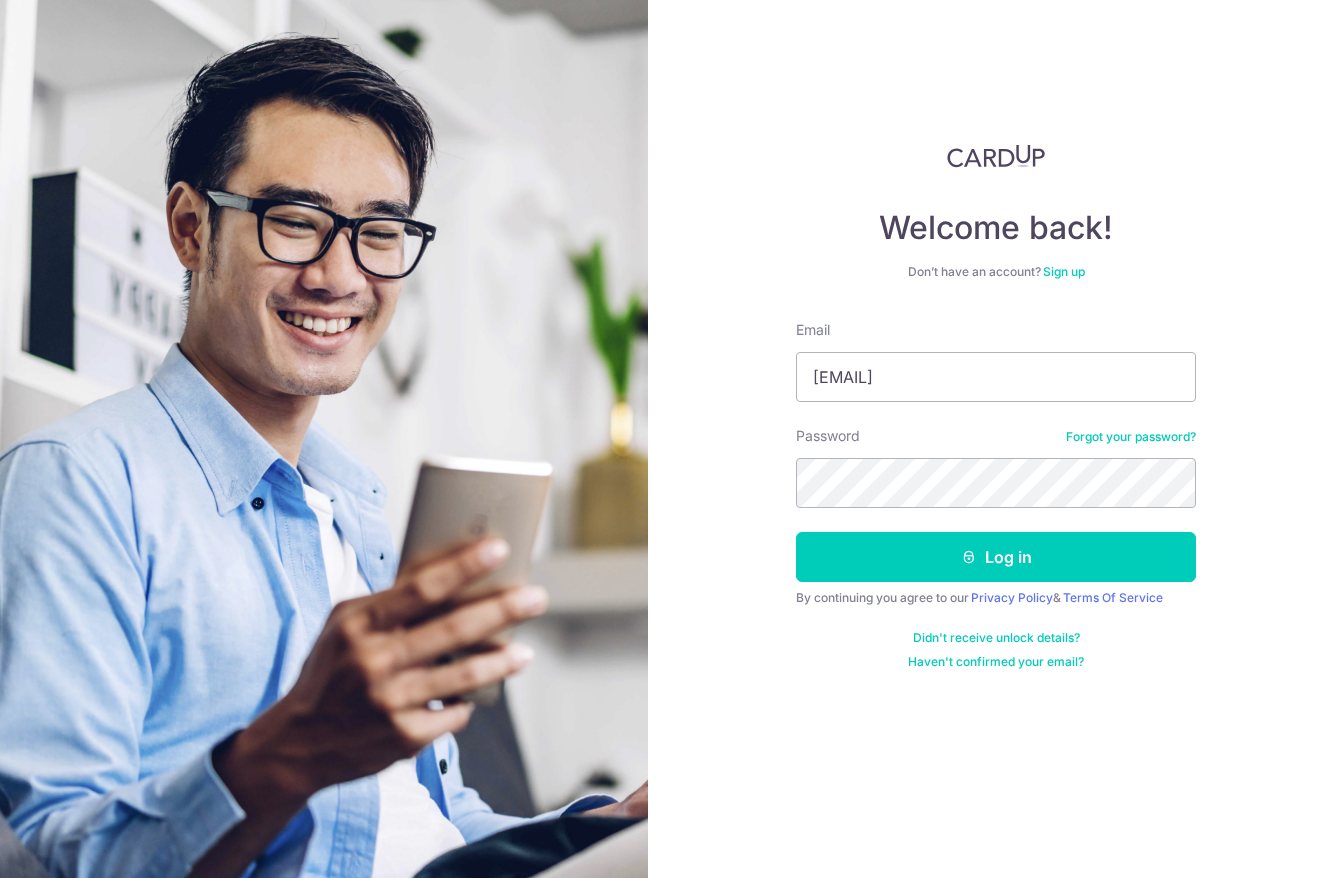 type on "[EMAIL]" 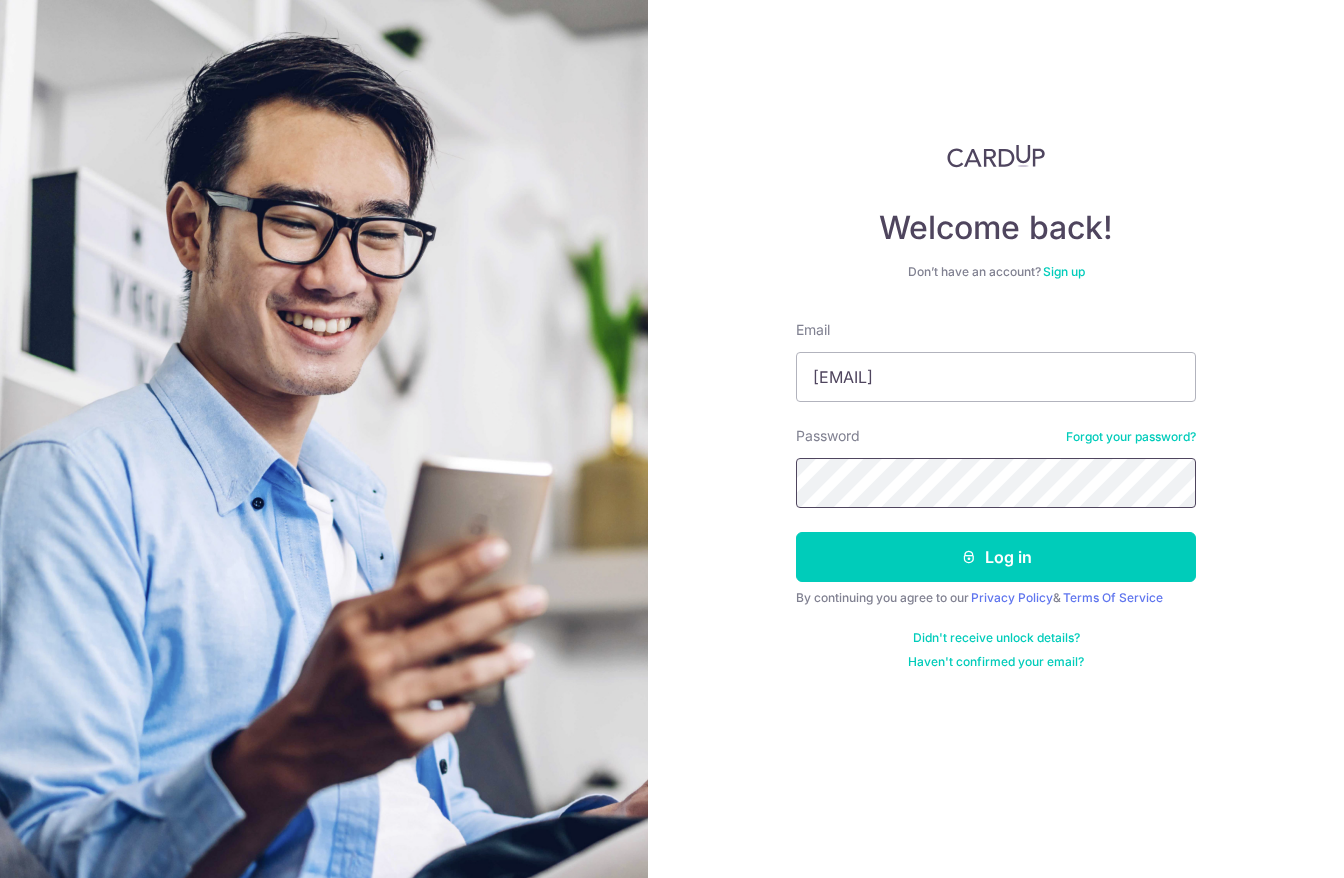 click on "Log in" at bounding box center (996, 557) 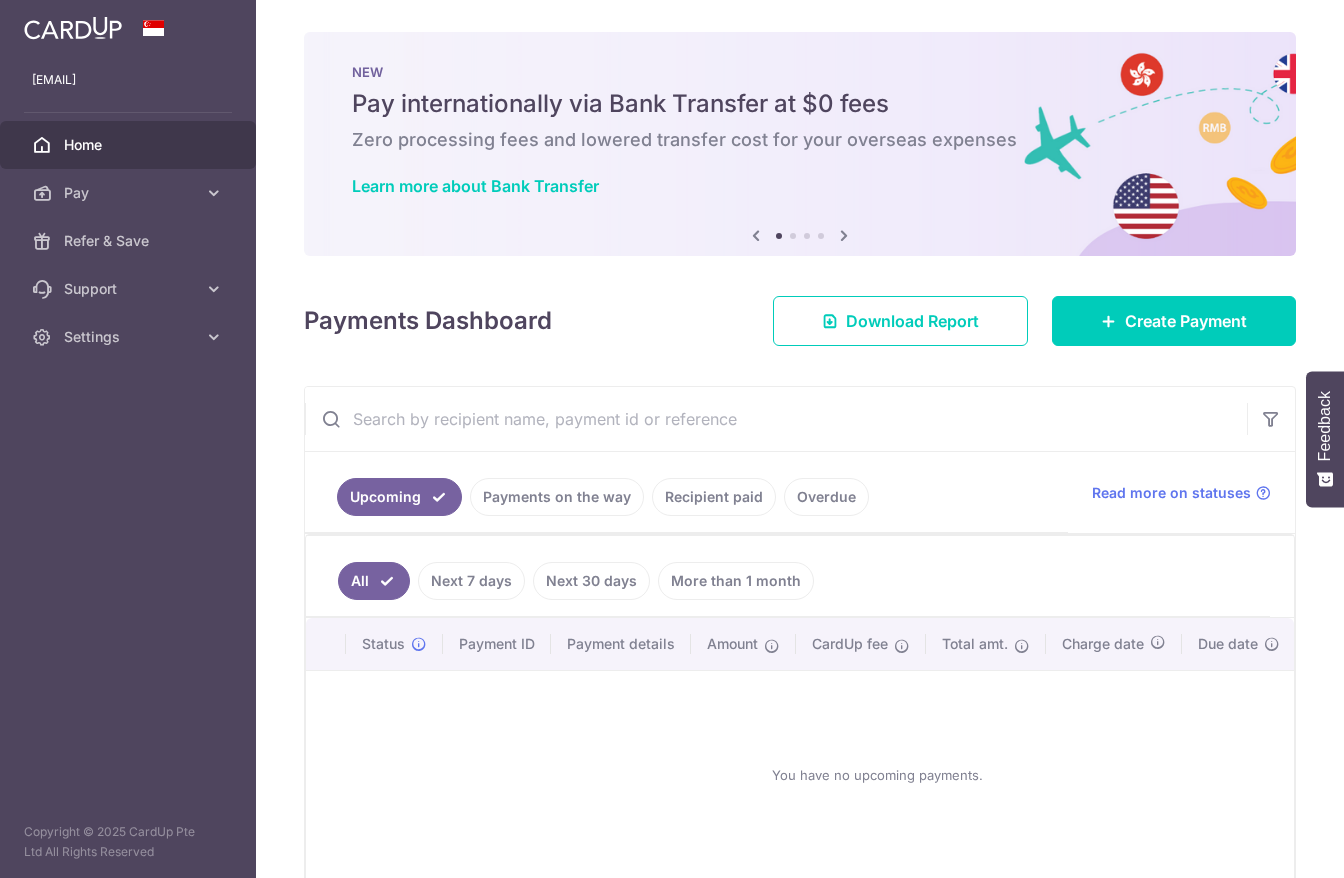 scroll, scrollTop: 0, scrollLeft: 0, axis: both 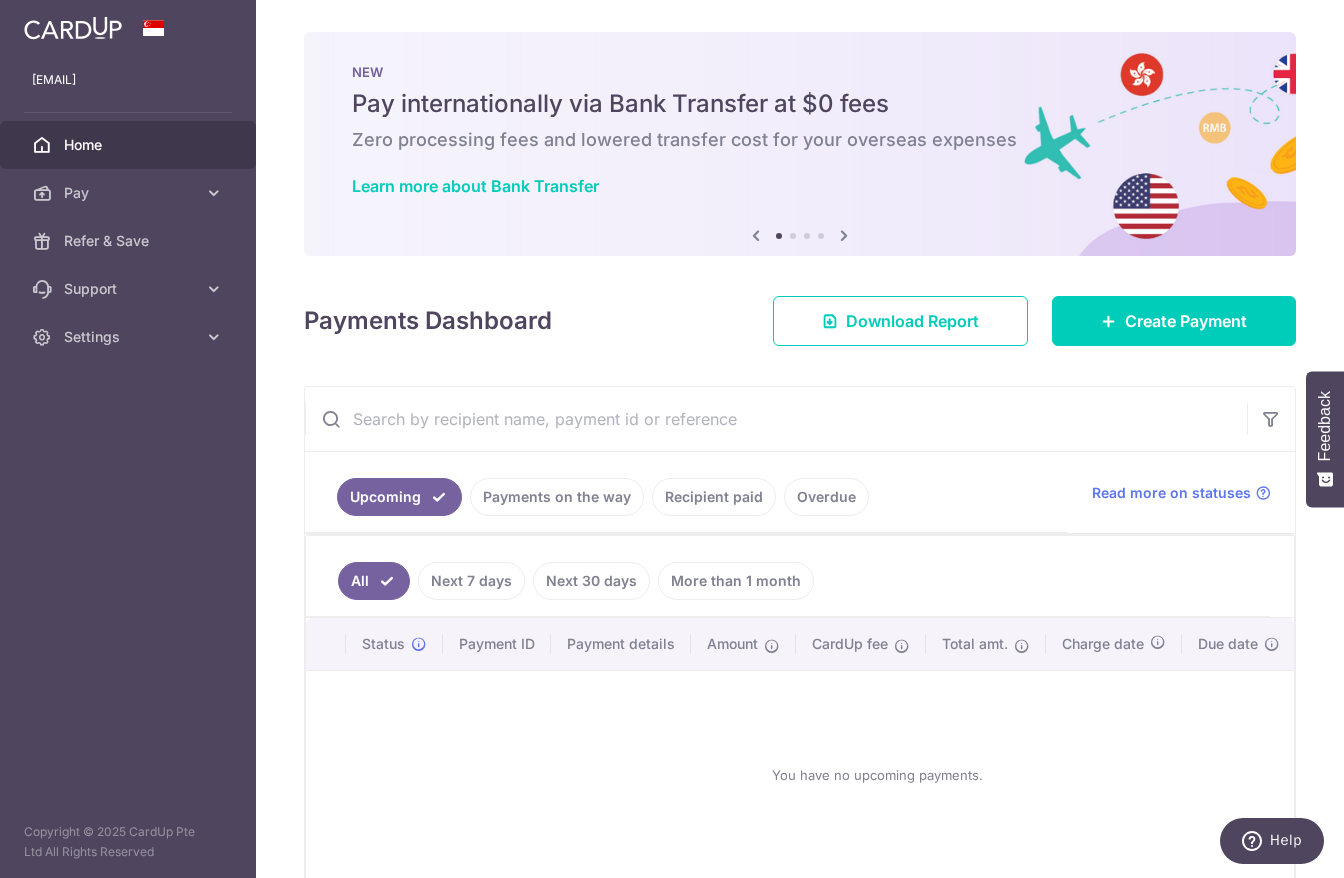 click on "Overdue" at bounding box center [826, 497] 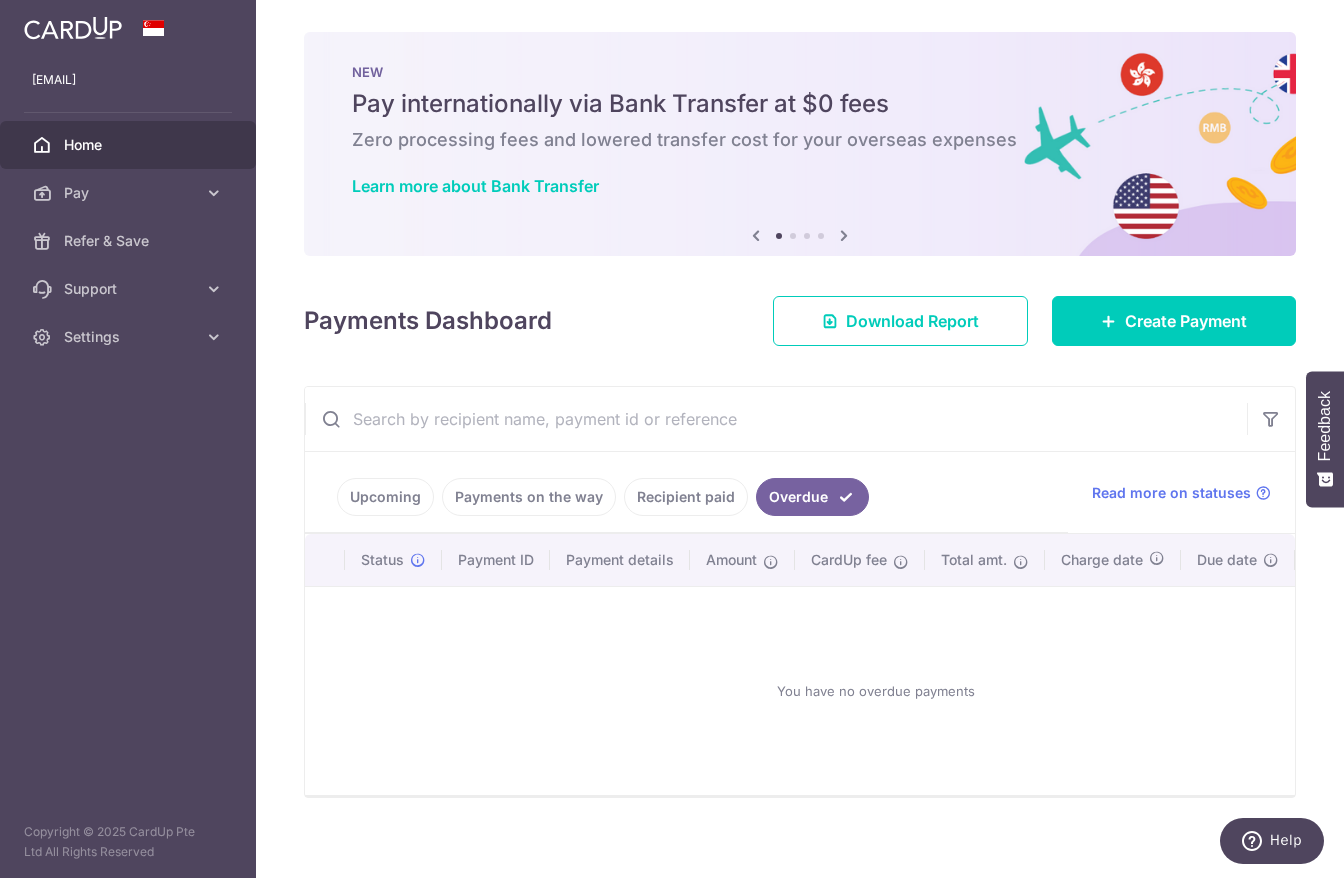 click on "Recipient paid" at bounding box center (686, 497) 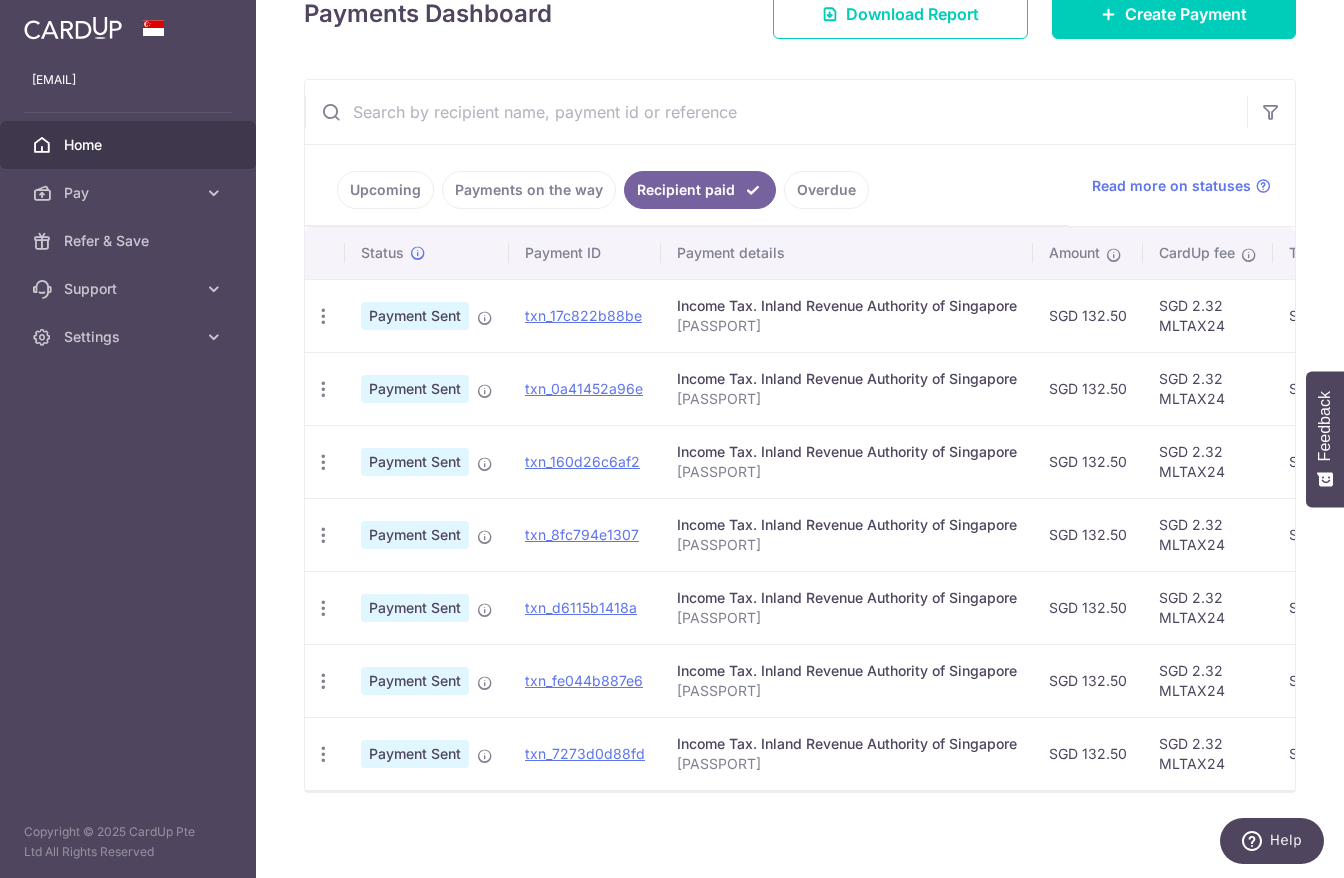 scroll, scrollTop: 316, scrollLeft: 0, axis: vertical 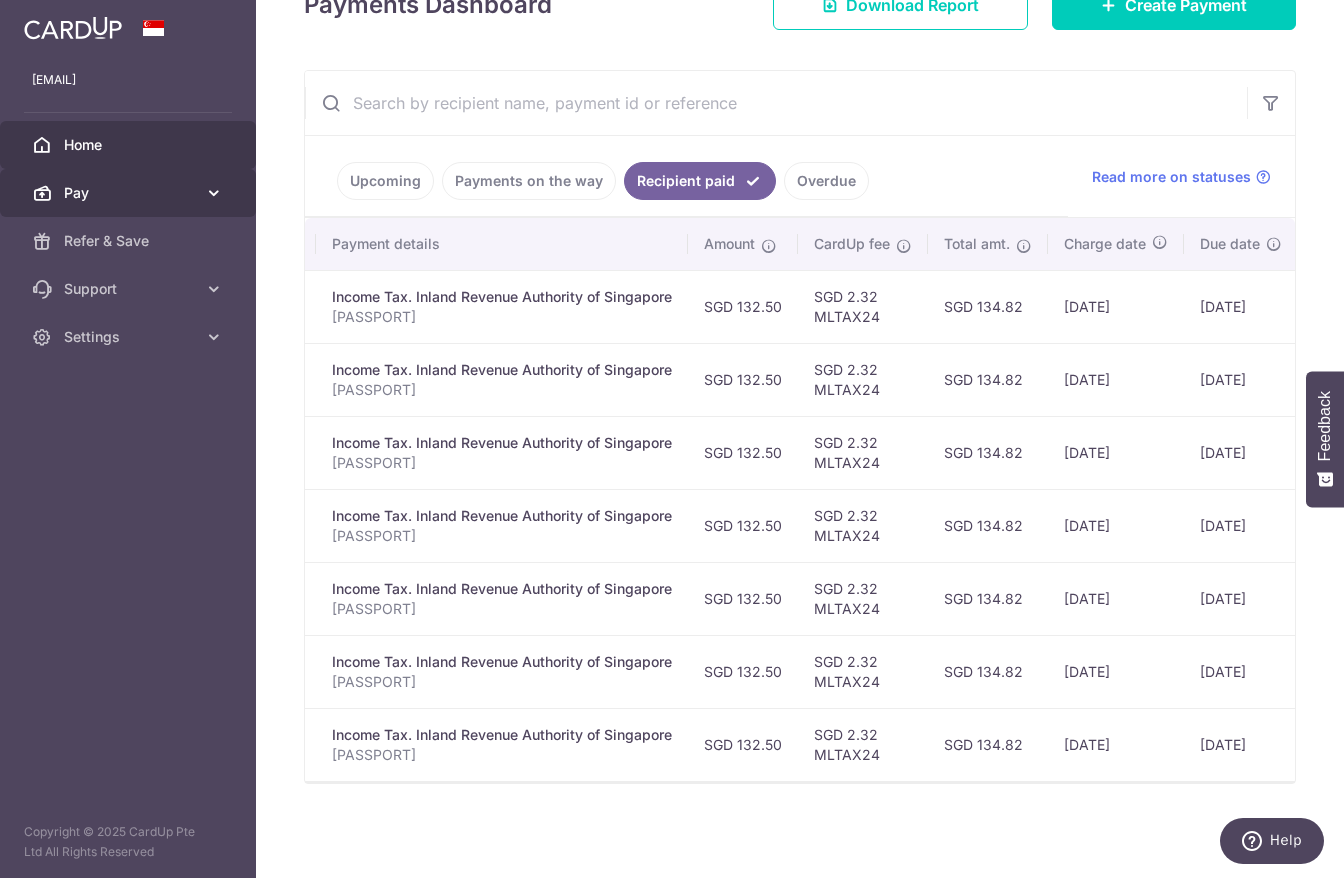 click on "Pay" at bounding box center [130, 193] 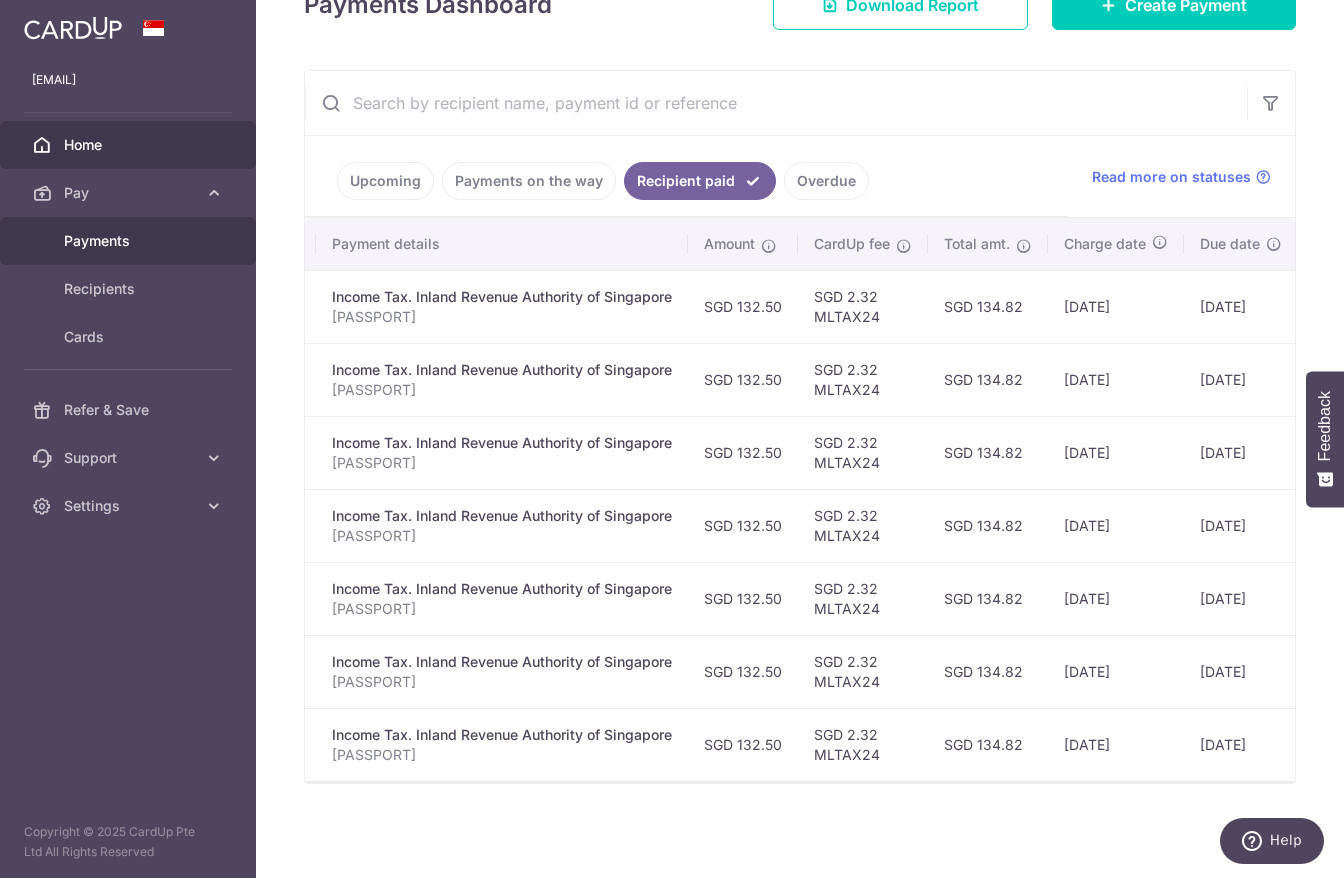 click on "Payments" at bounding box center (130, 241) 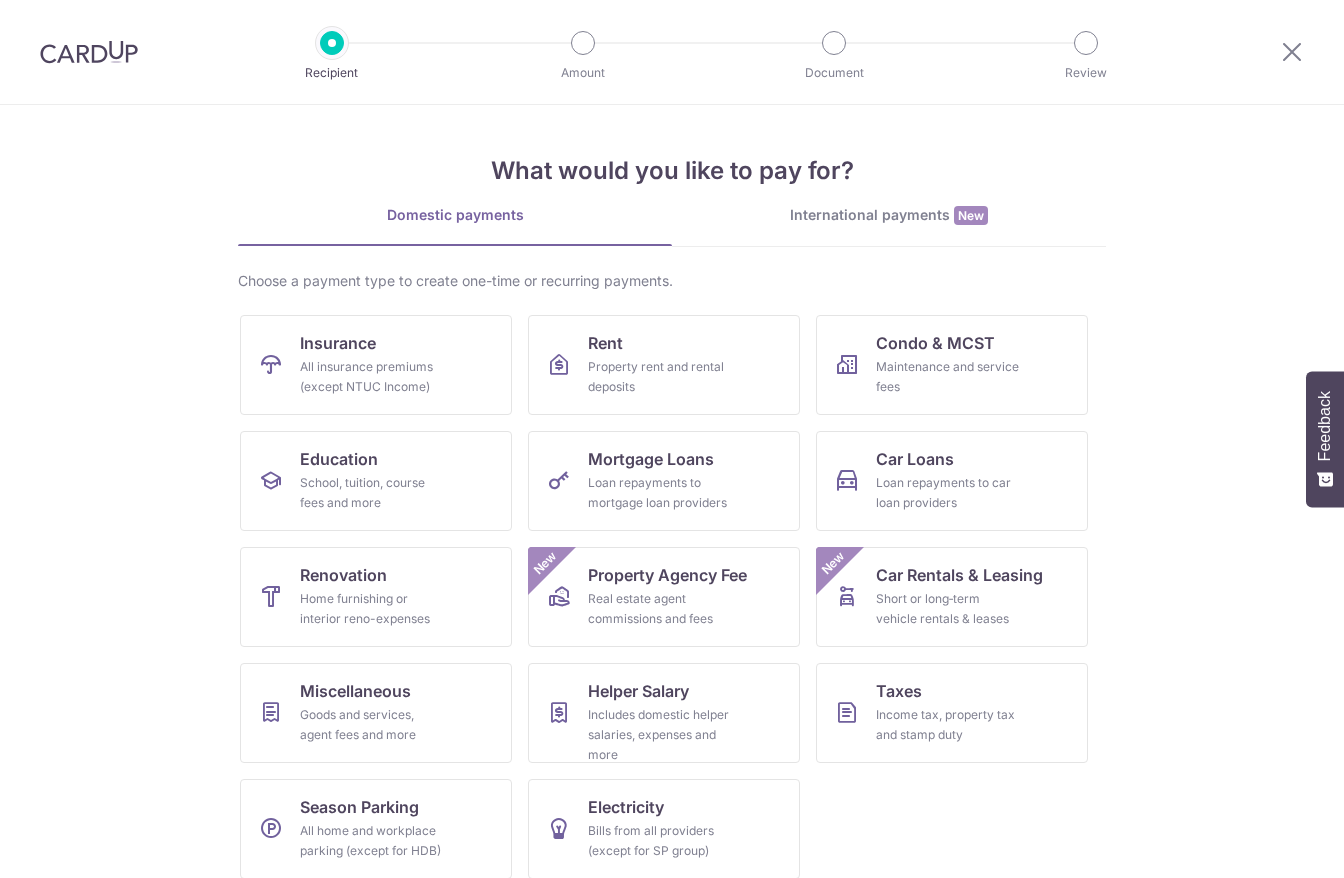 scroll, scrollTop: 0, scrollLeft: 0, axis: both 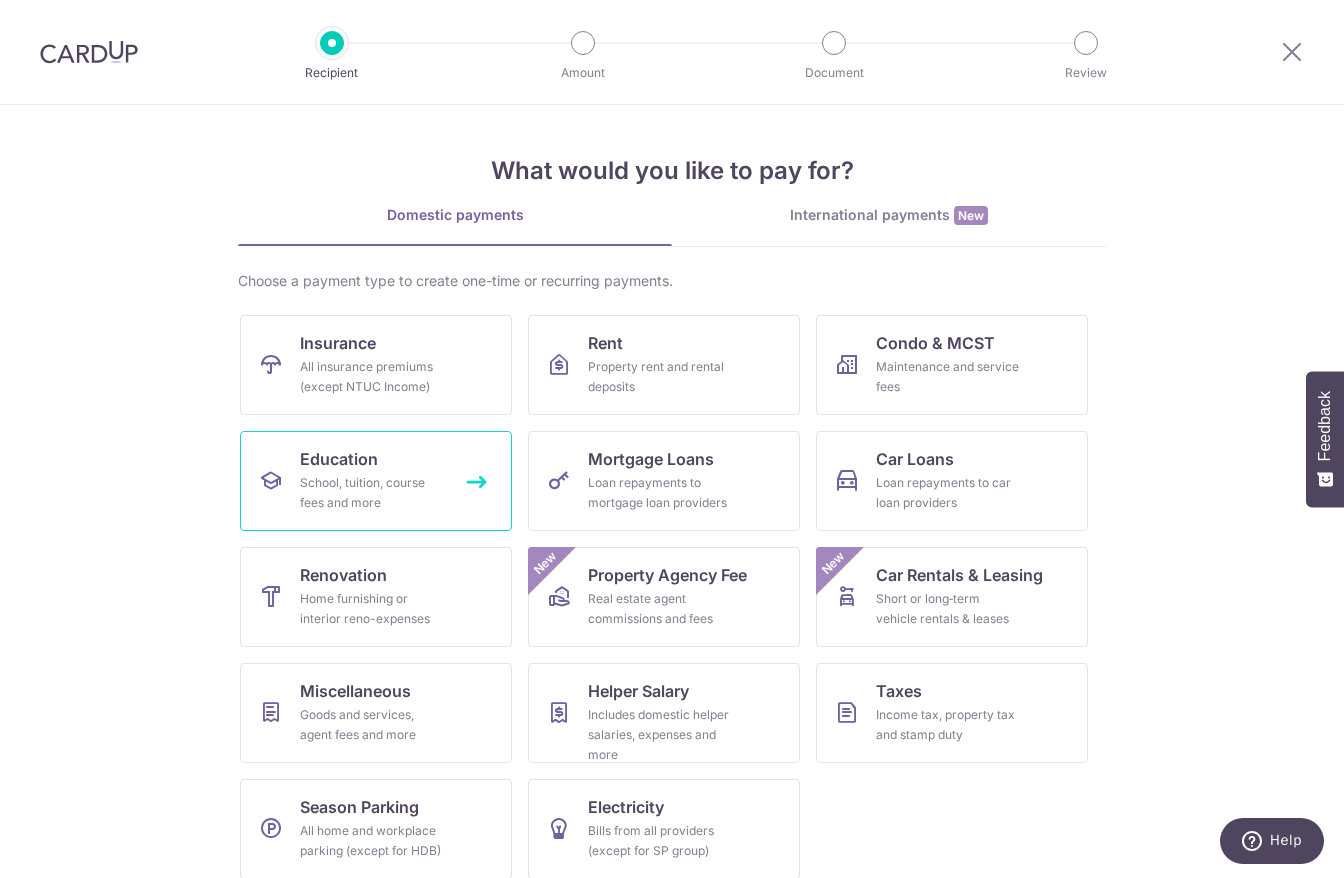 click on "Education" at bounding box center [339, 459] 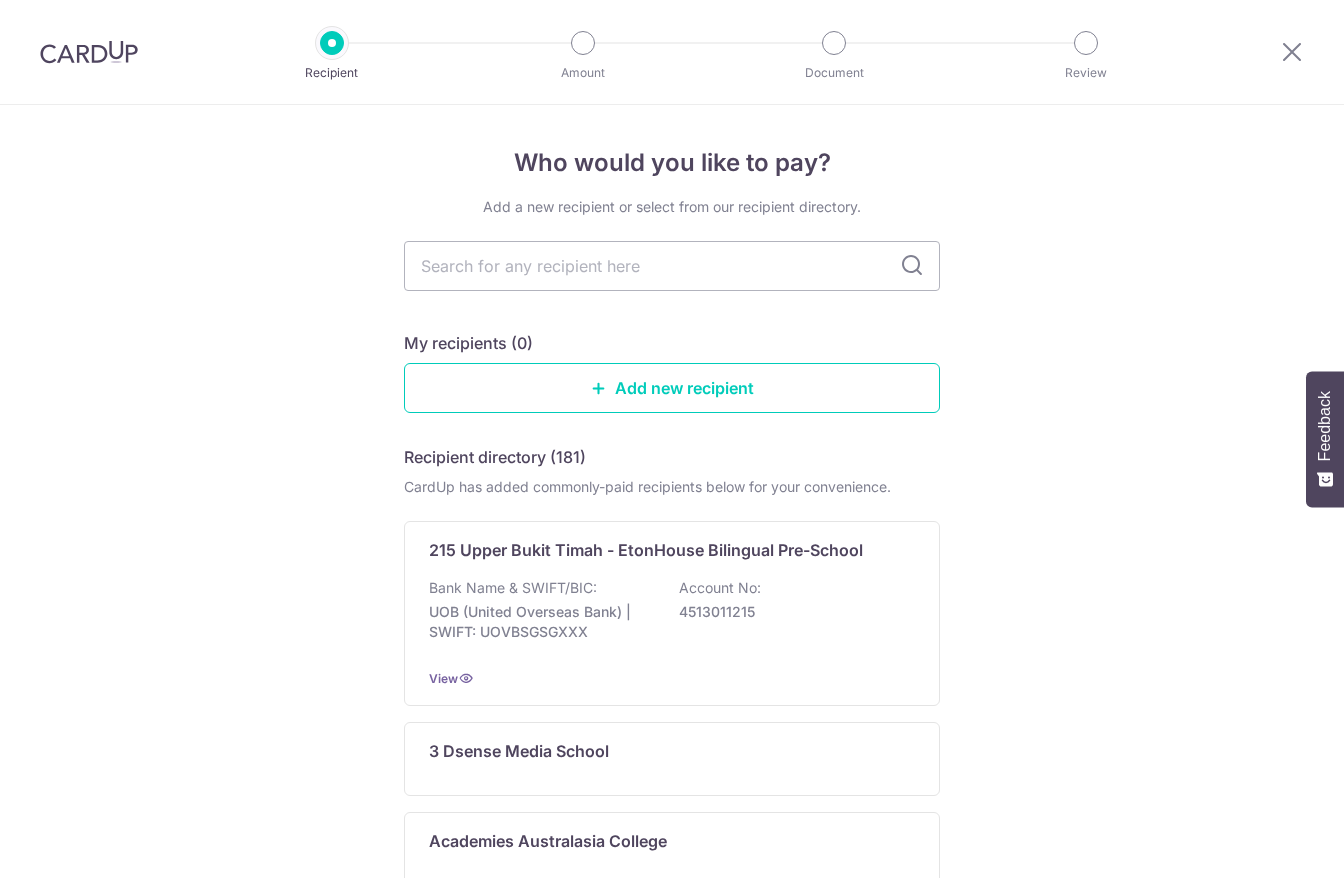 scroll, scrollTop: 0, scrollLeft: 0, axis: both 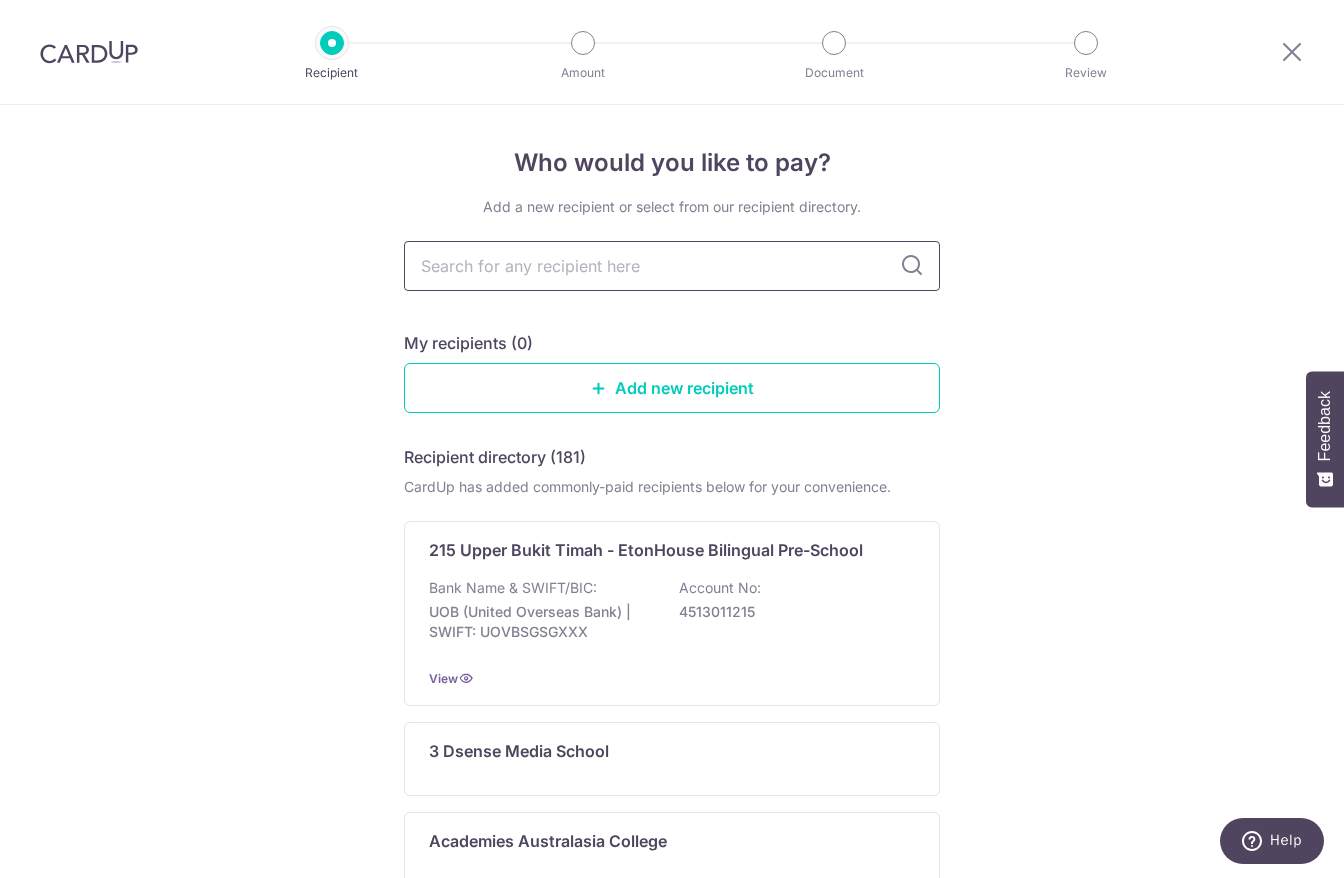 click at bounding box center (672, 266) 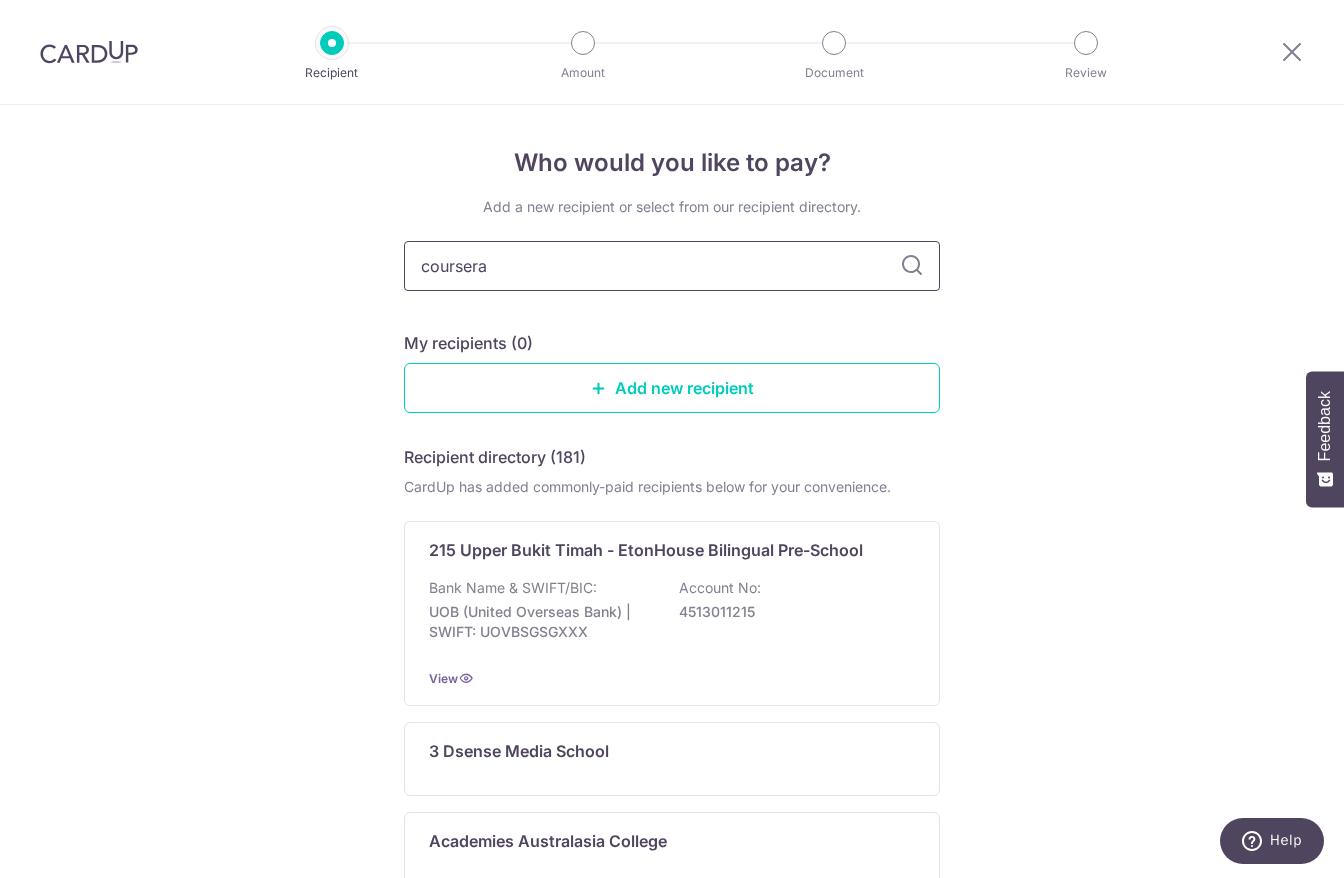 type on "coursera" 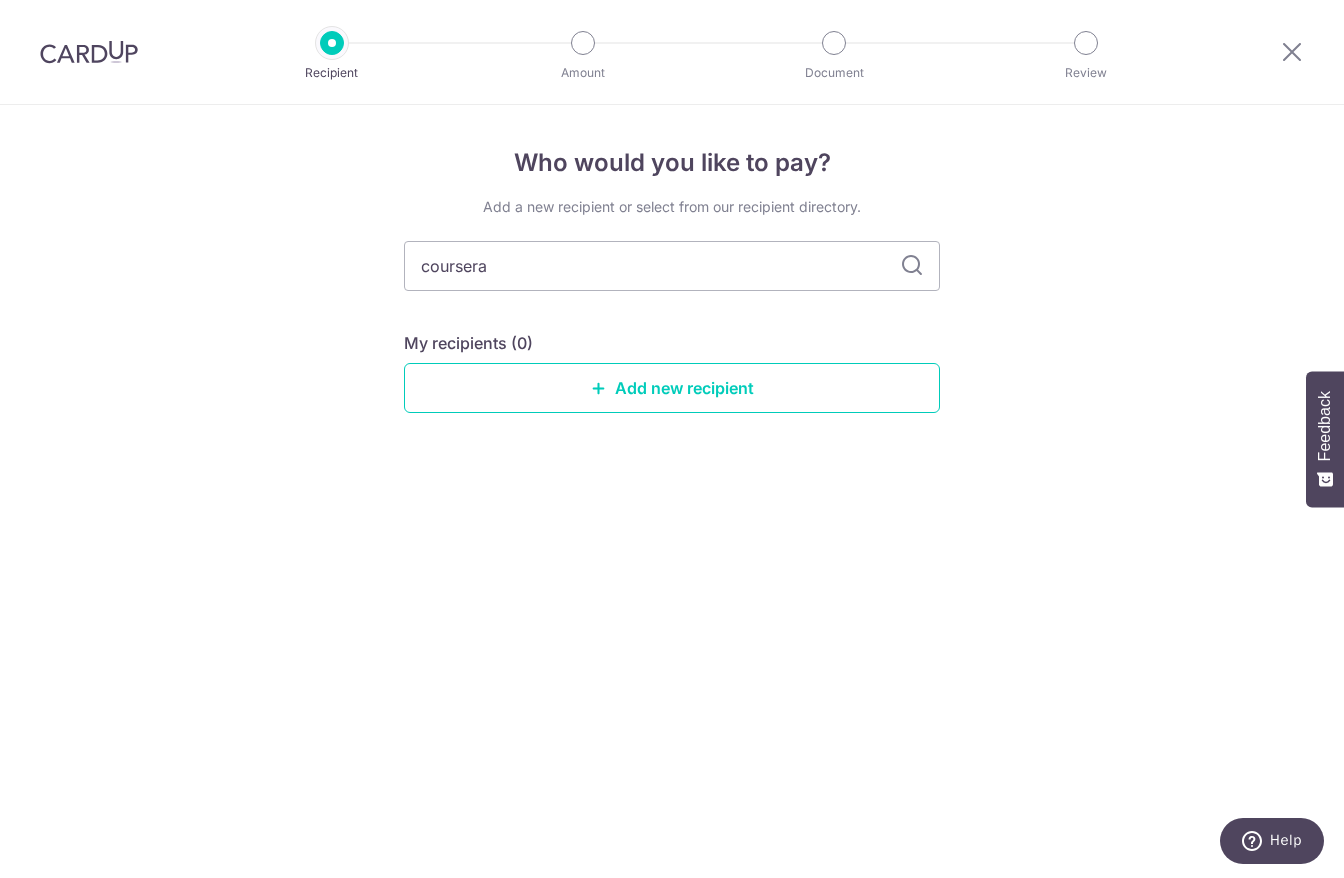 click at bounding box center [912, 266] 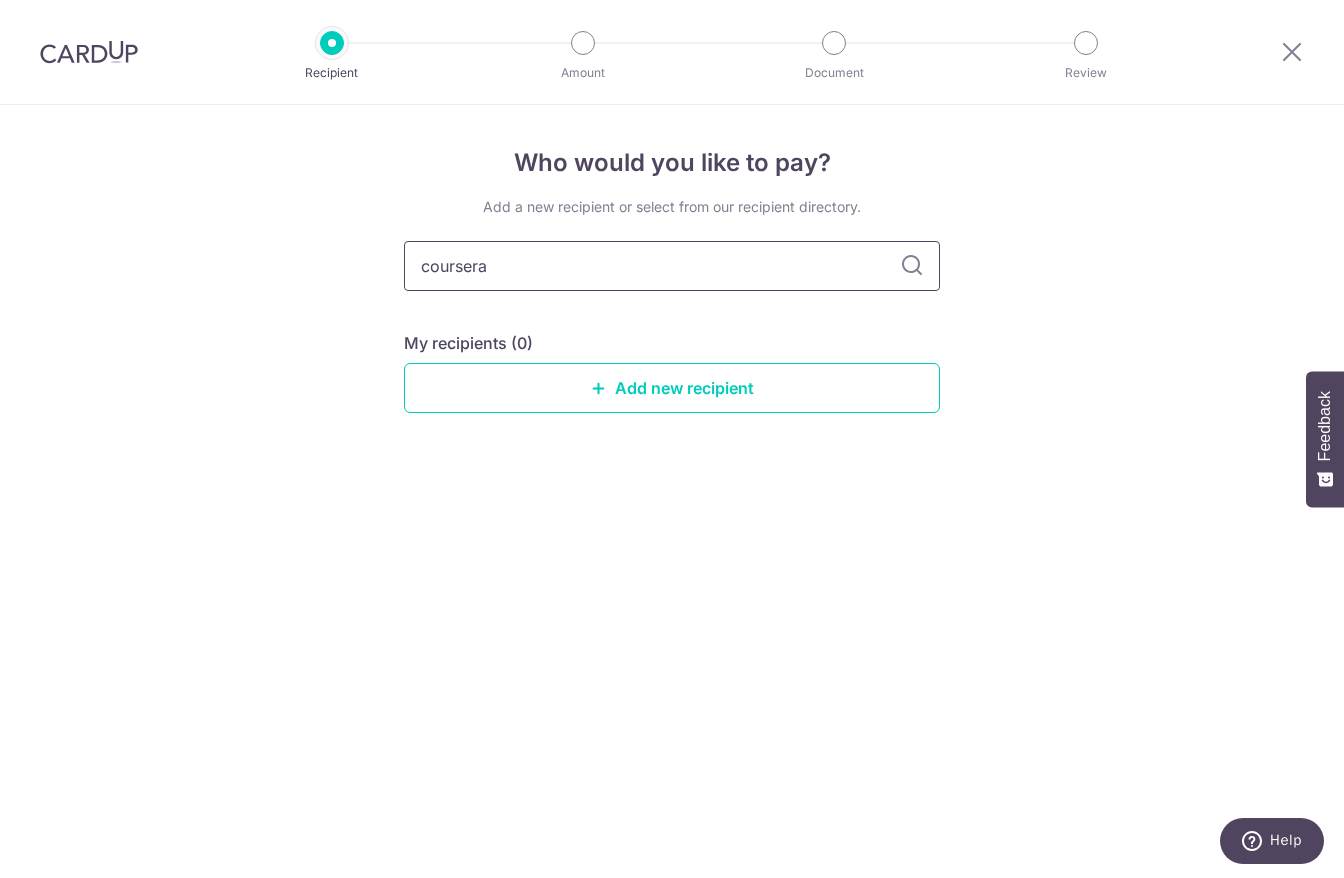 click on "coursera" at bounding box center (672, 266) 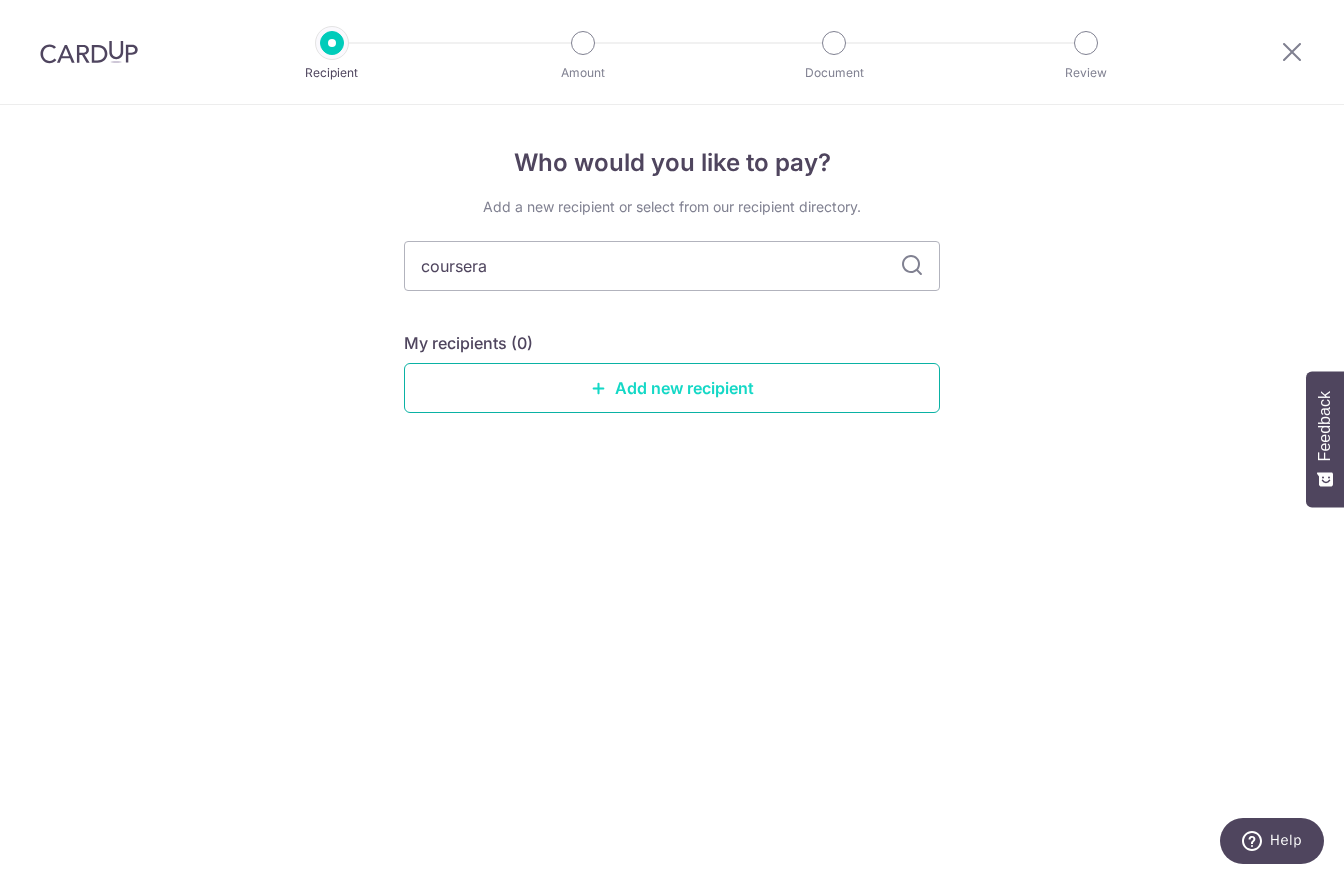 click on "Add new recipient" at bounding box center (672, 388) 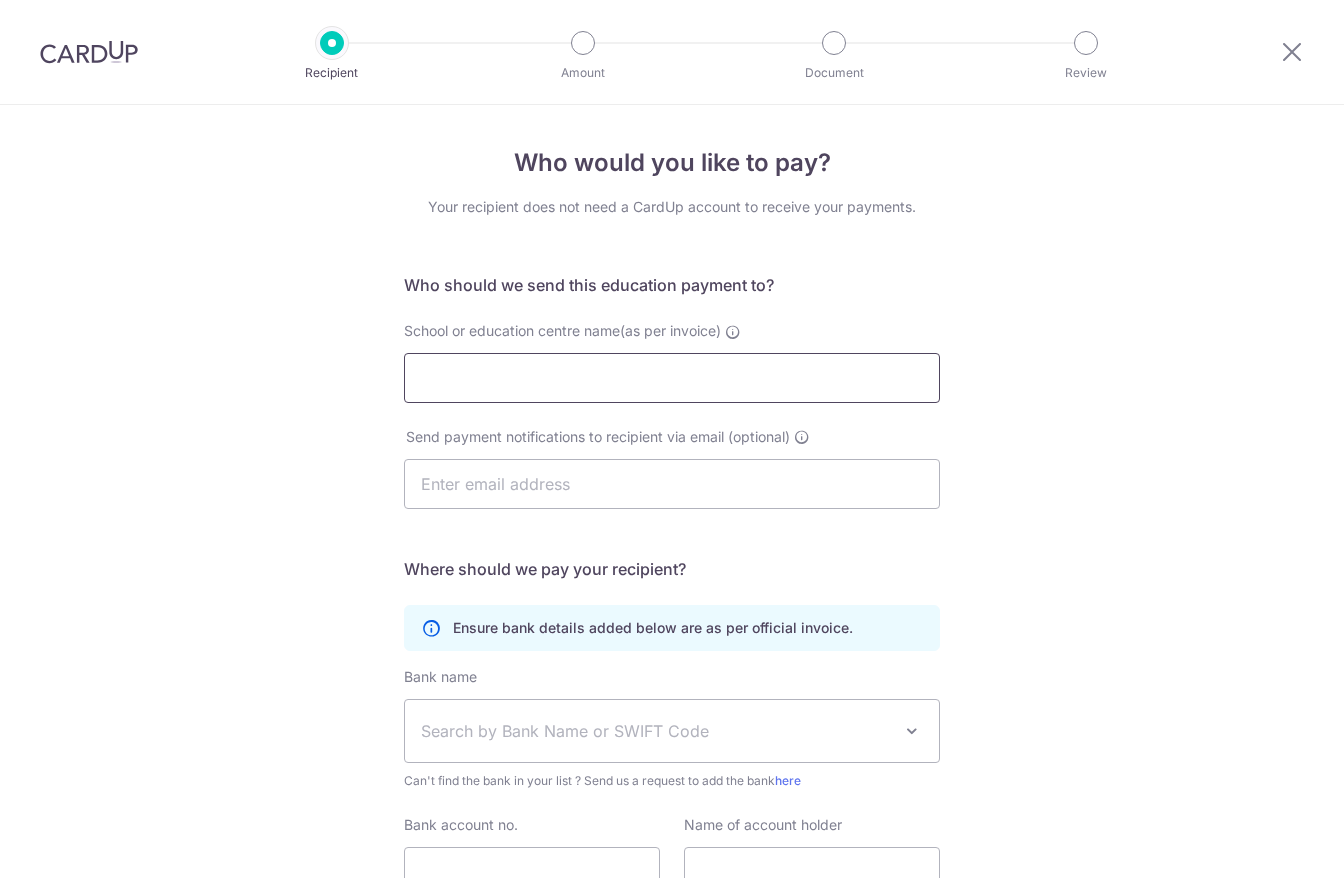 scroll, scrollTop: 0, scrollLeft: 0, axis: both 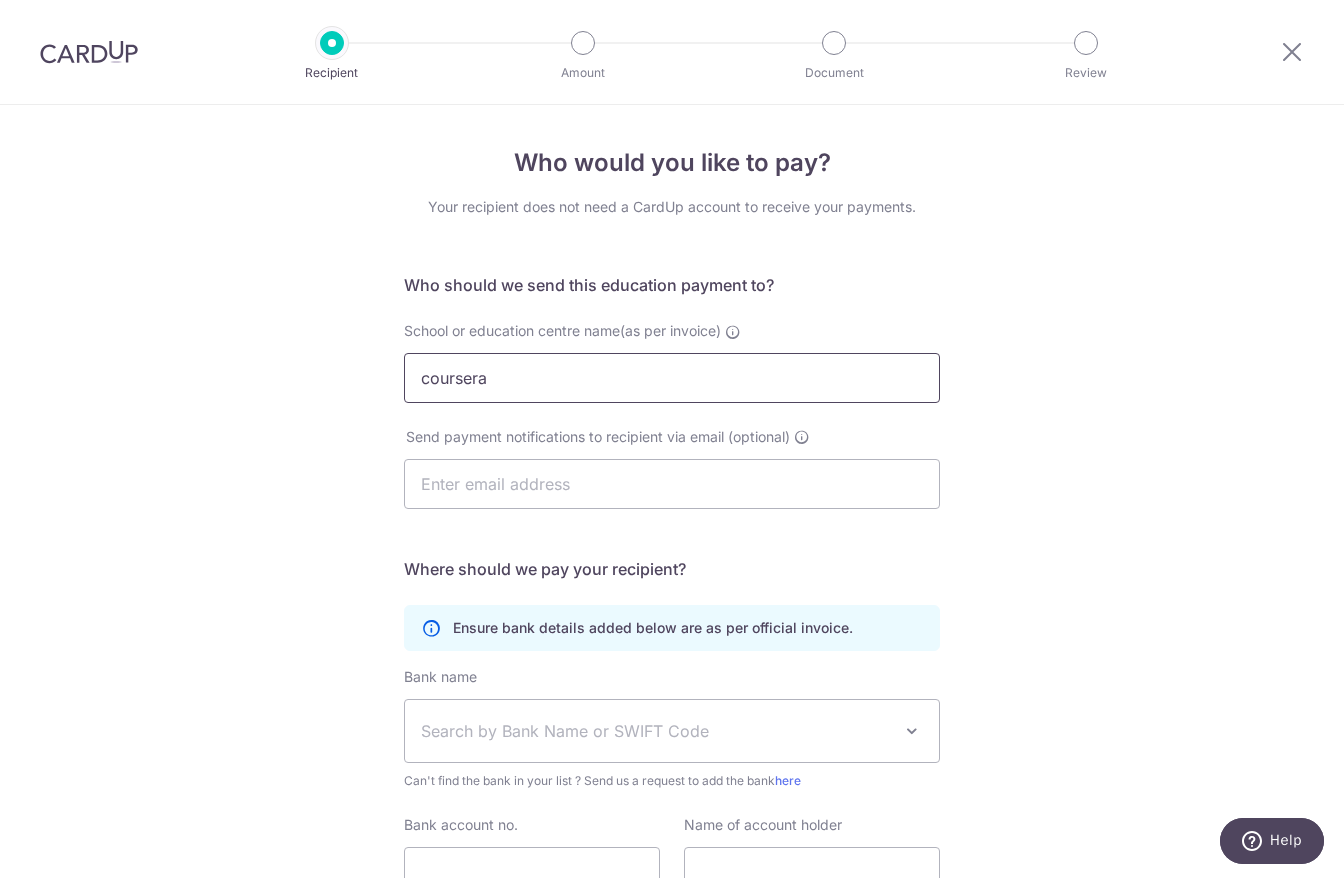 type on "coursera" 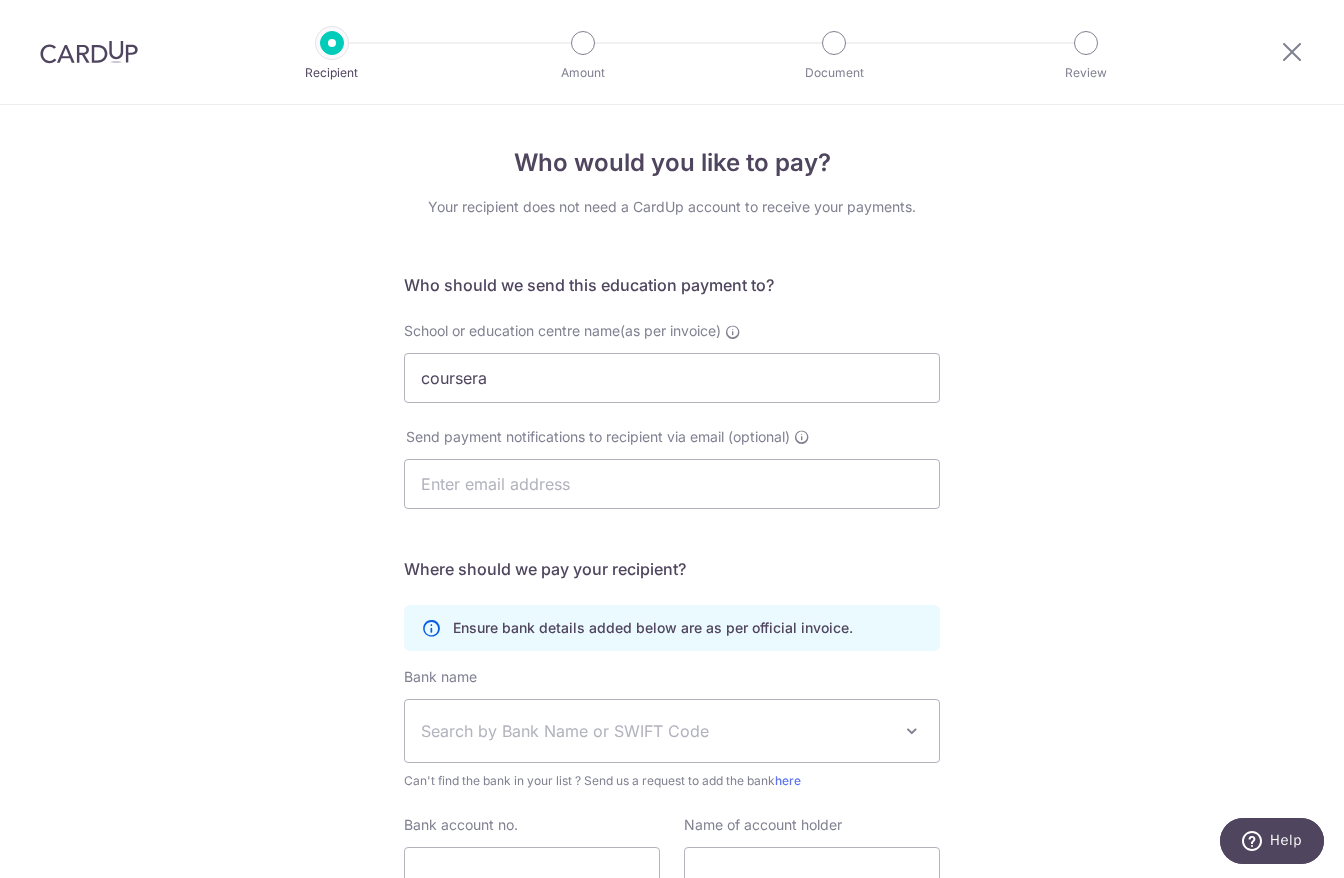 click on "School or education centre name(as per invoice)
coursera" at bounding box center [672, 374] 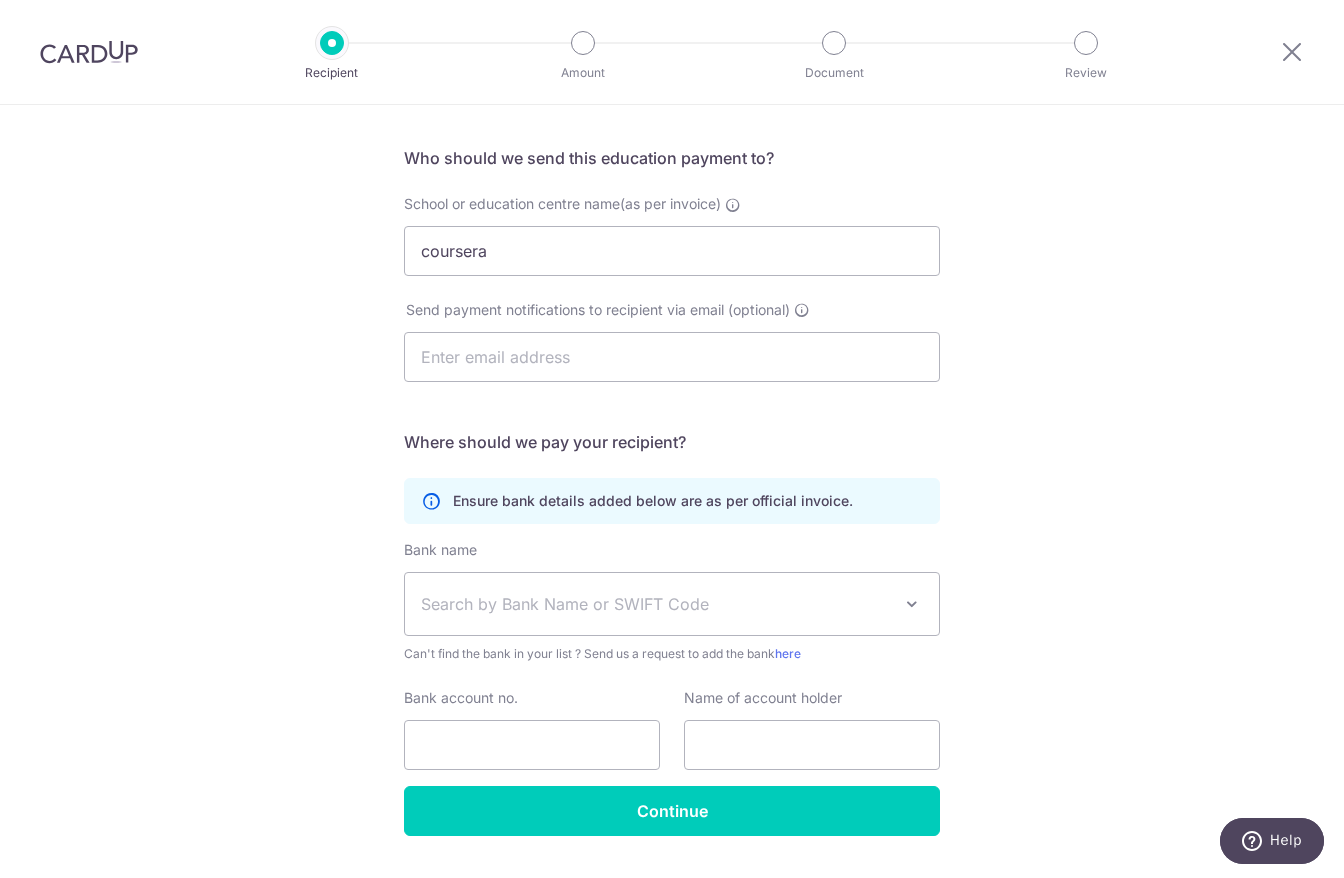 scroll, scrollTop: 139, scrollLeft: 0, axis: vertical 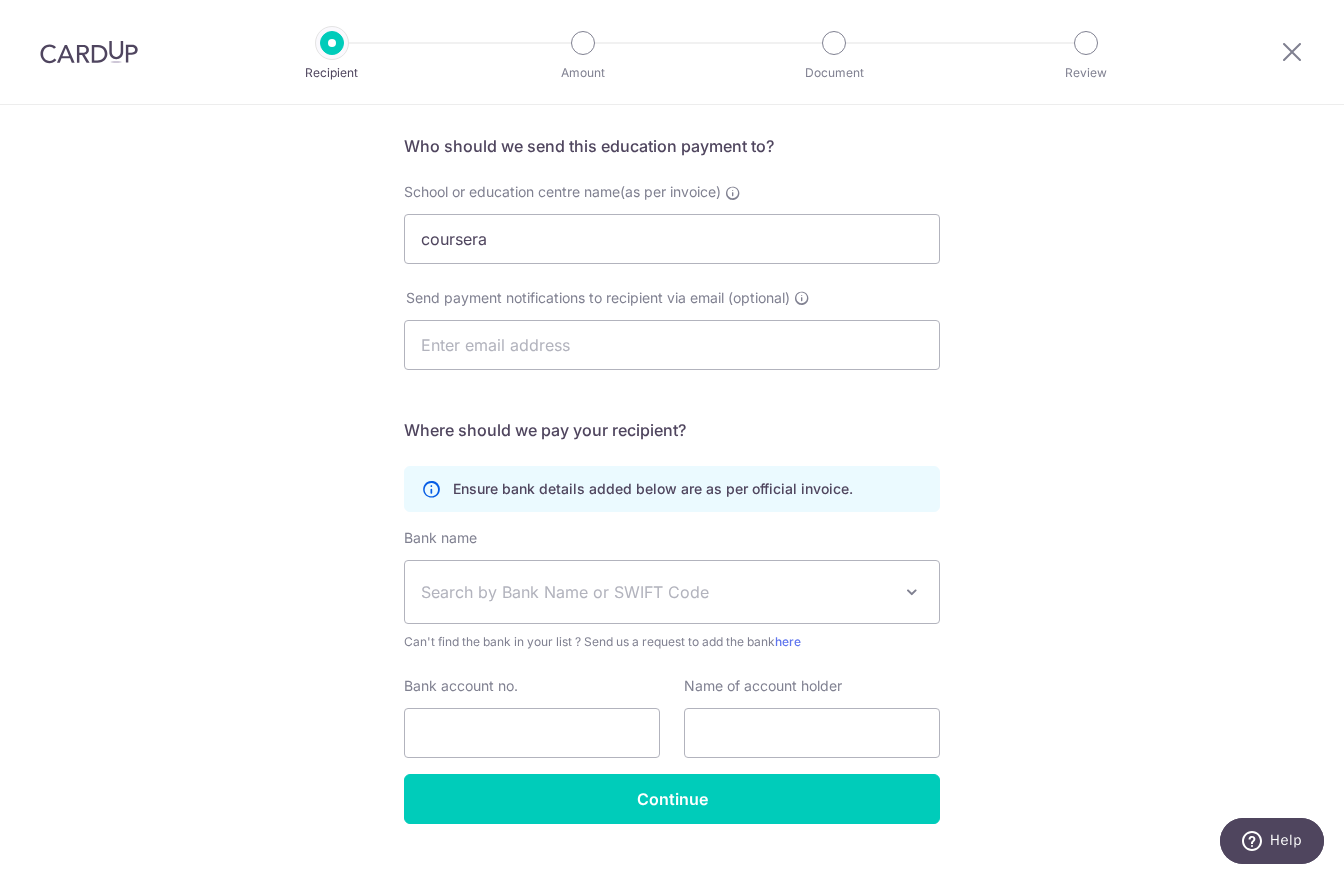click on "Who would you like to pay?
Your recipient does not need a CardUp account to receive your payments.
Who should we send this education payment to?
School or education centre name(as per invoice)
coursera
Send payment notifications to recipient via email (optional)
Translation missing: en.no key
URL
Telephone" at bounding box center (672, 442) 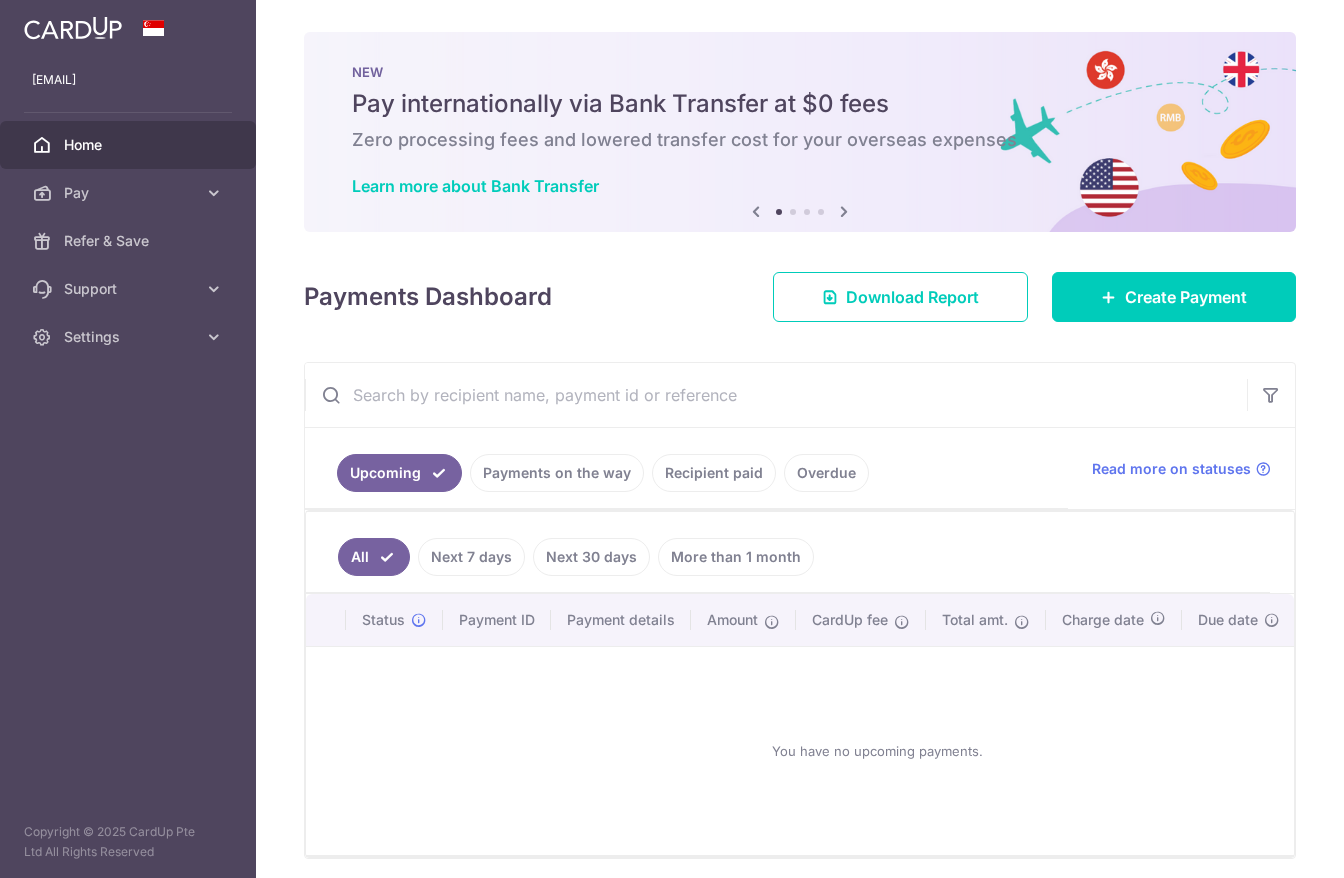 scroll, scrollTop: 0, scrollLeft: 0, axis: both 